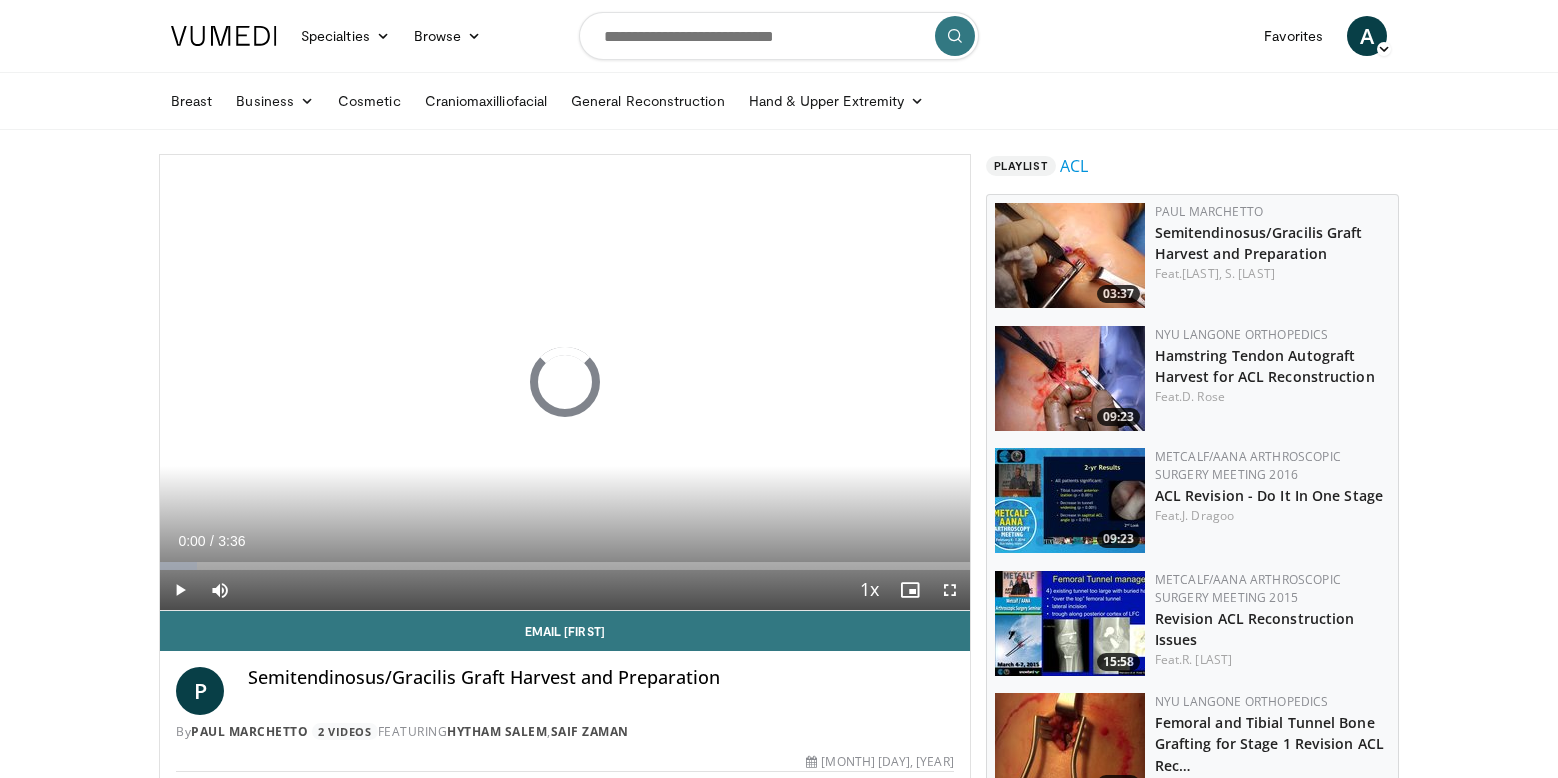 scroll, scrollTop: 0, scrollLeft: 0, axis: both 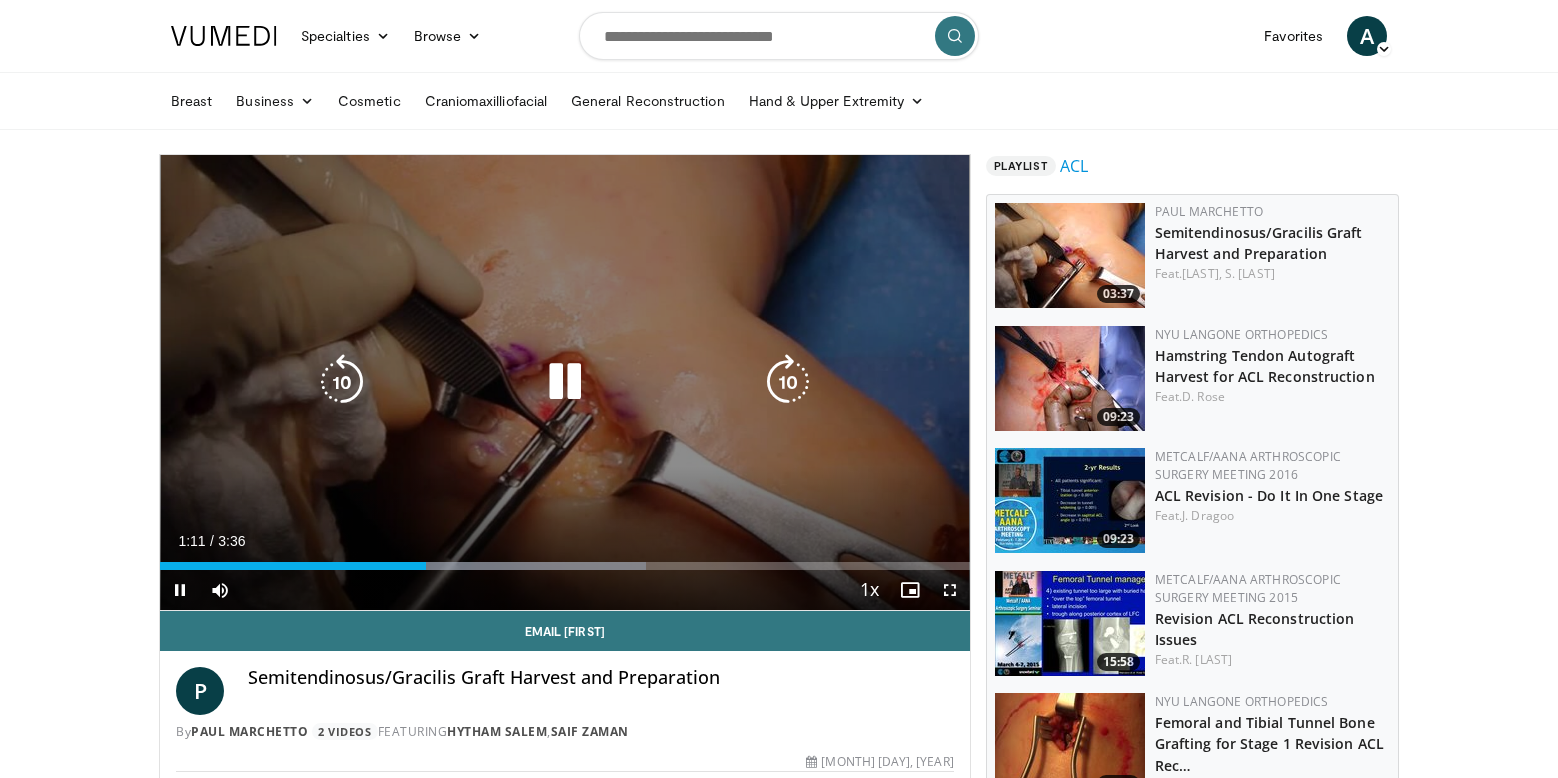 click on "10 seconds
Tap to unmute" at bounding box center (565, 382) 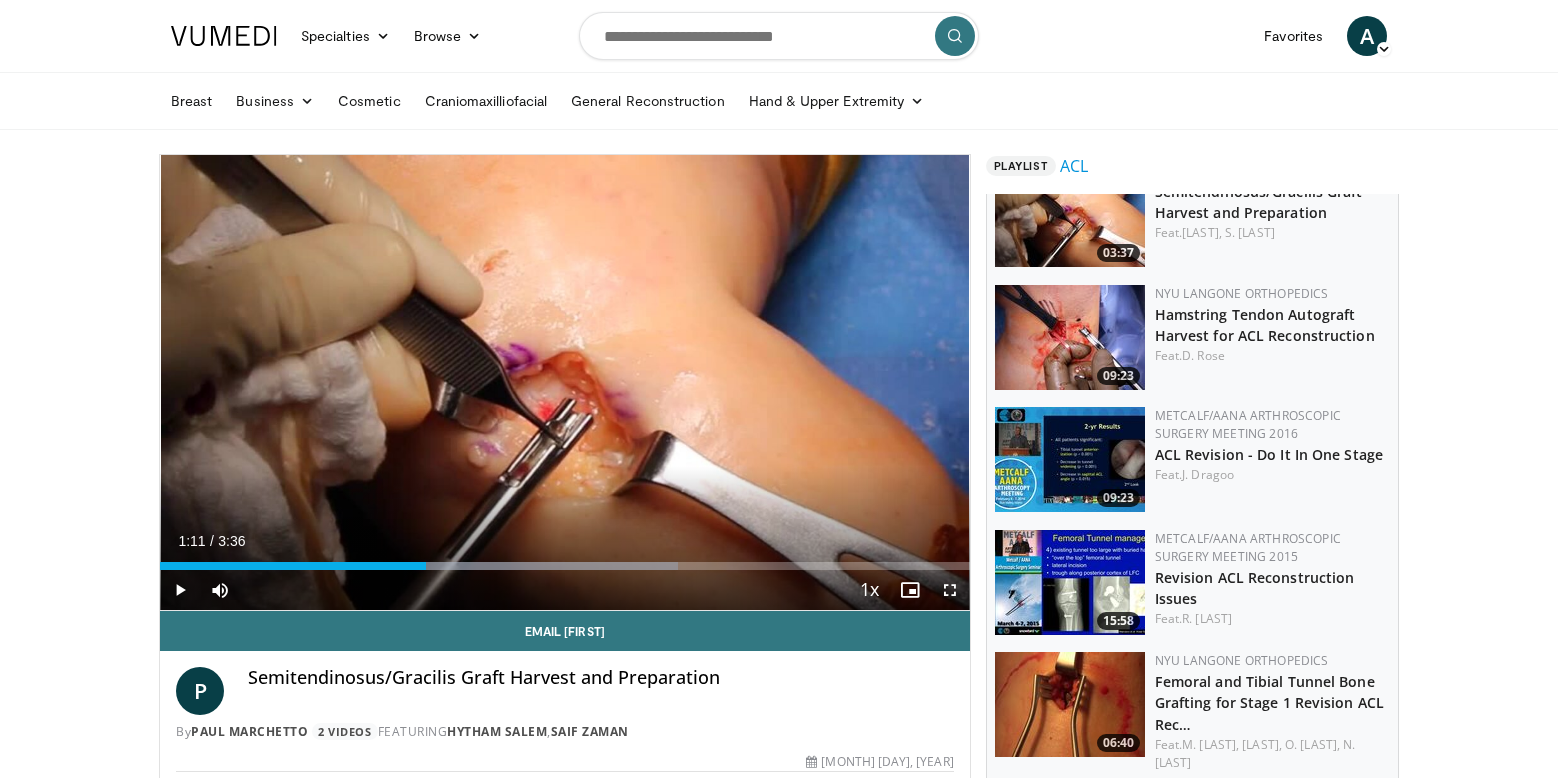 scroll, scrollTop: 44, scrollLeft: 0, axis: vertical 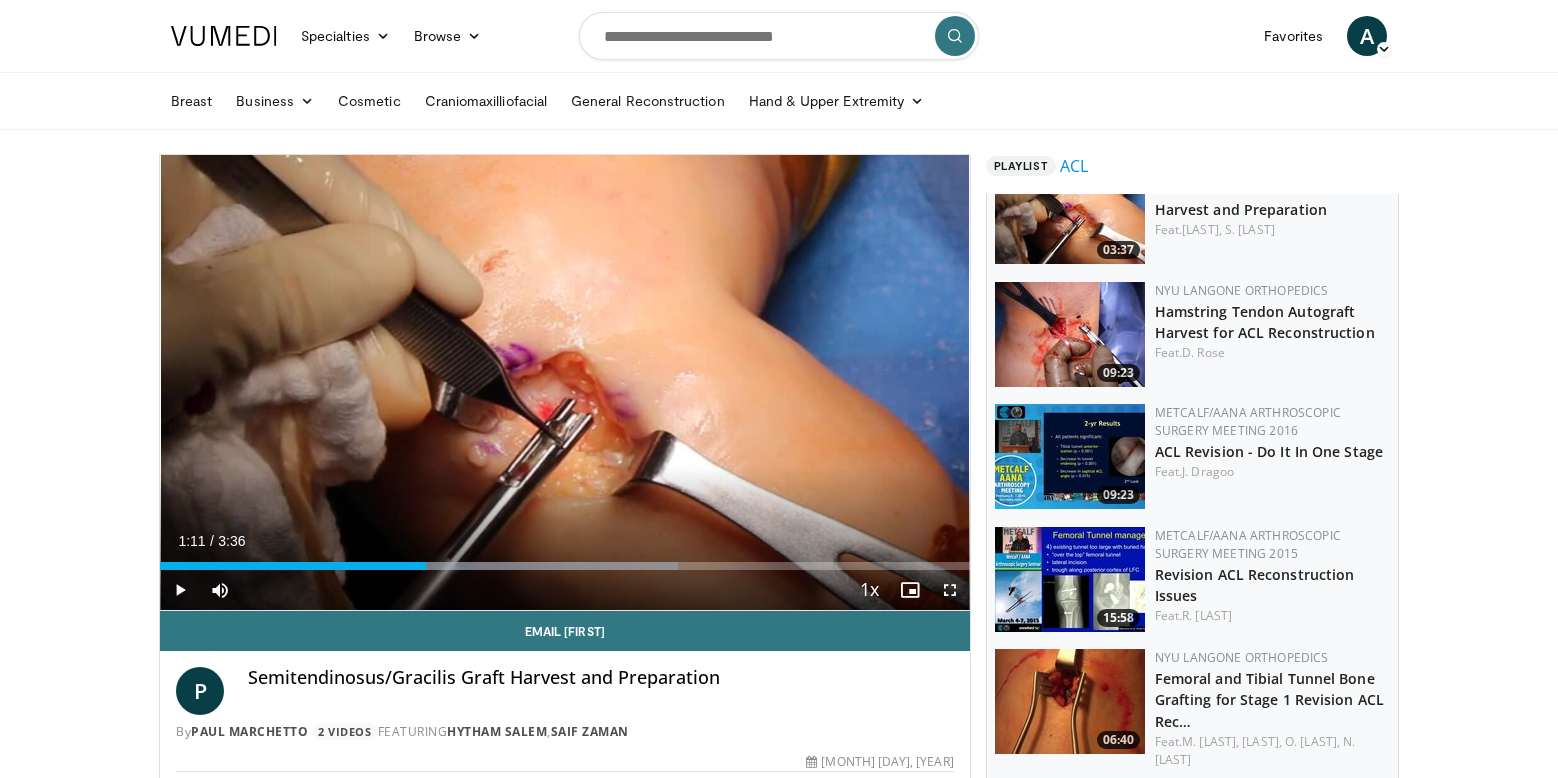 click at bounding box center (1070, 334) 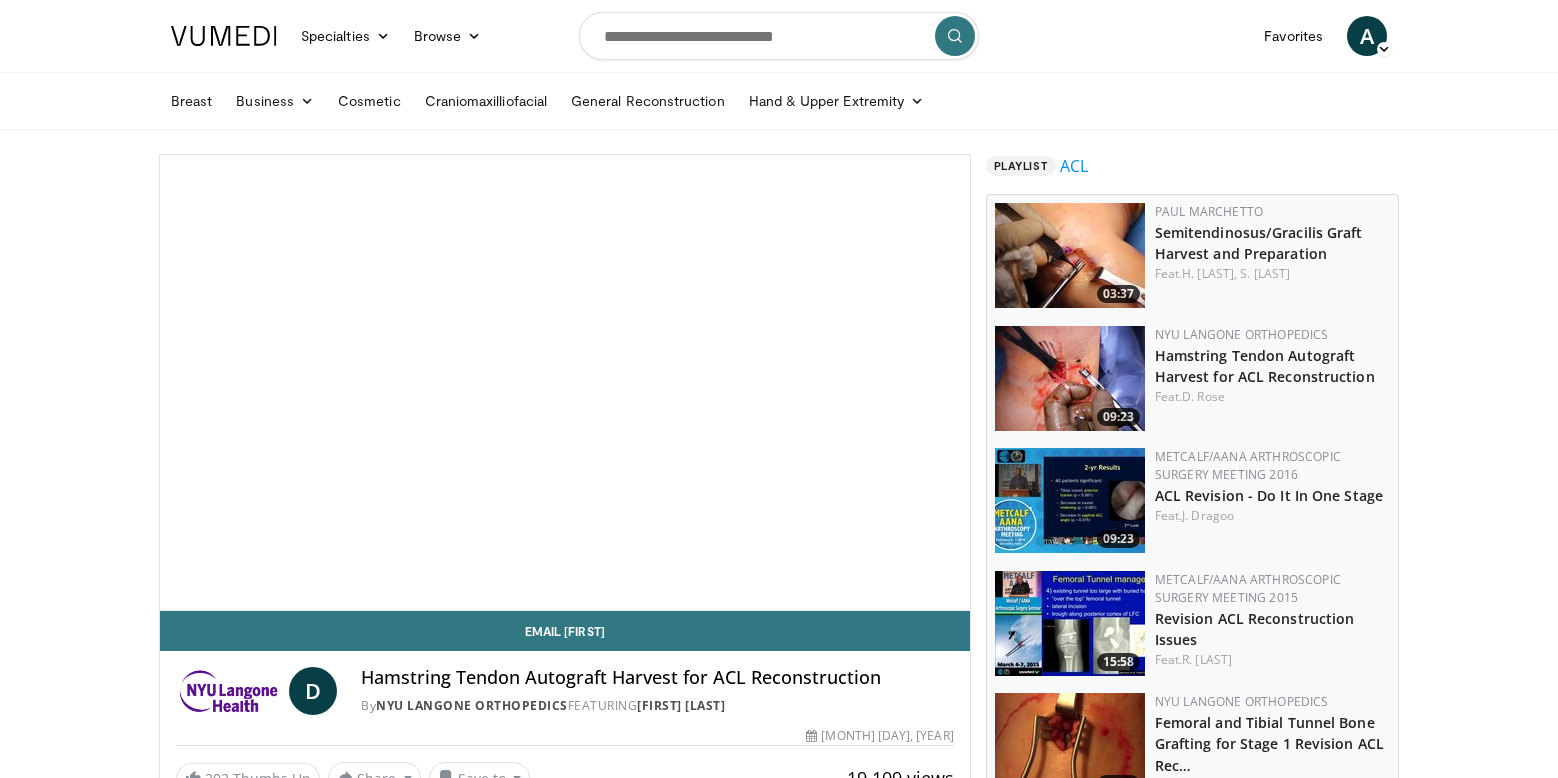 scroll, scrollTop: 0, scrollLeft: 0, axis: both 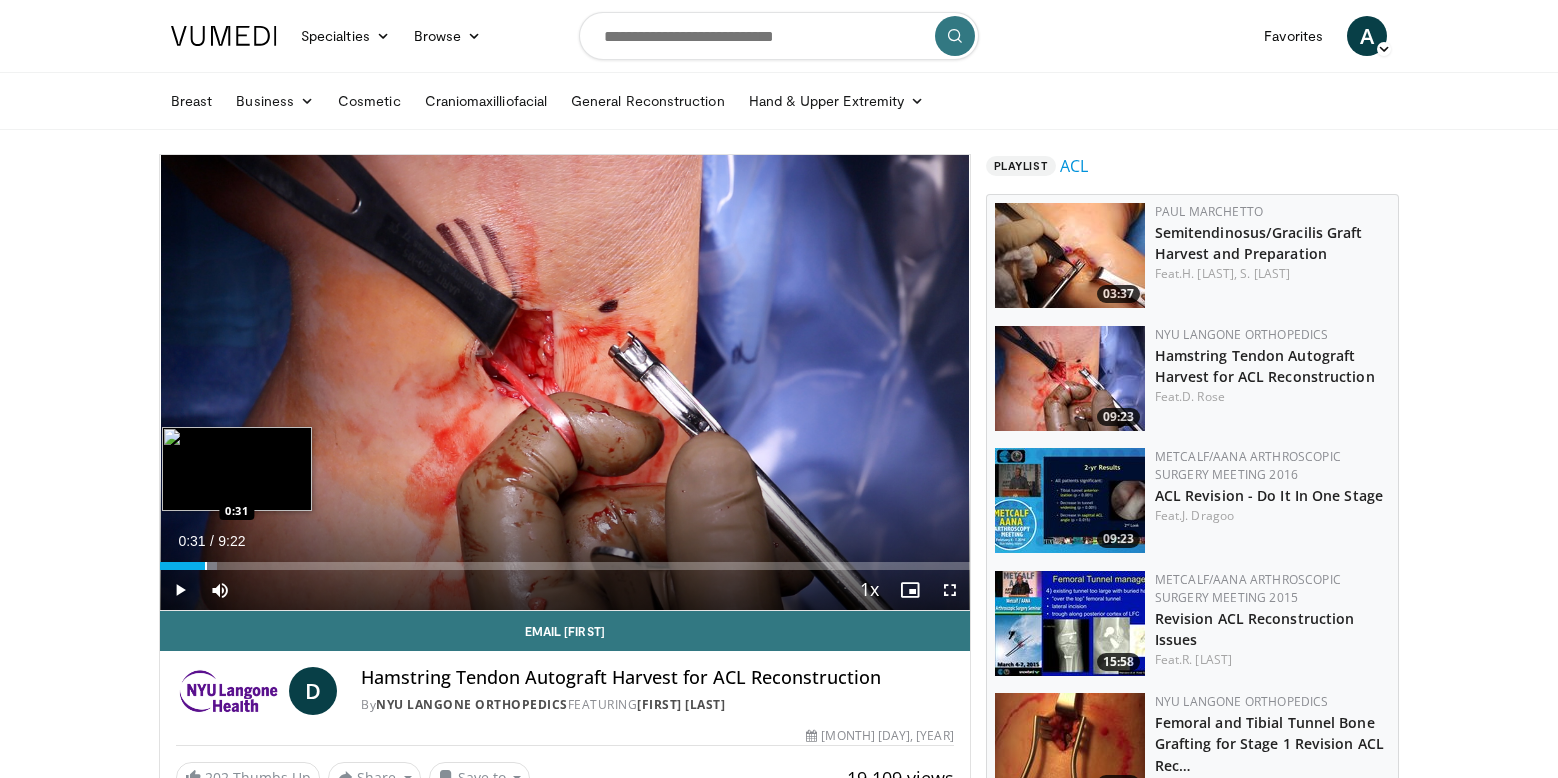 click on "Loaded :  7.04% 0:31 0:31" at bounding box center (565, 566) 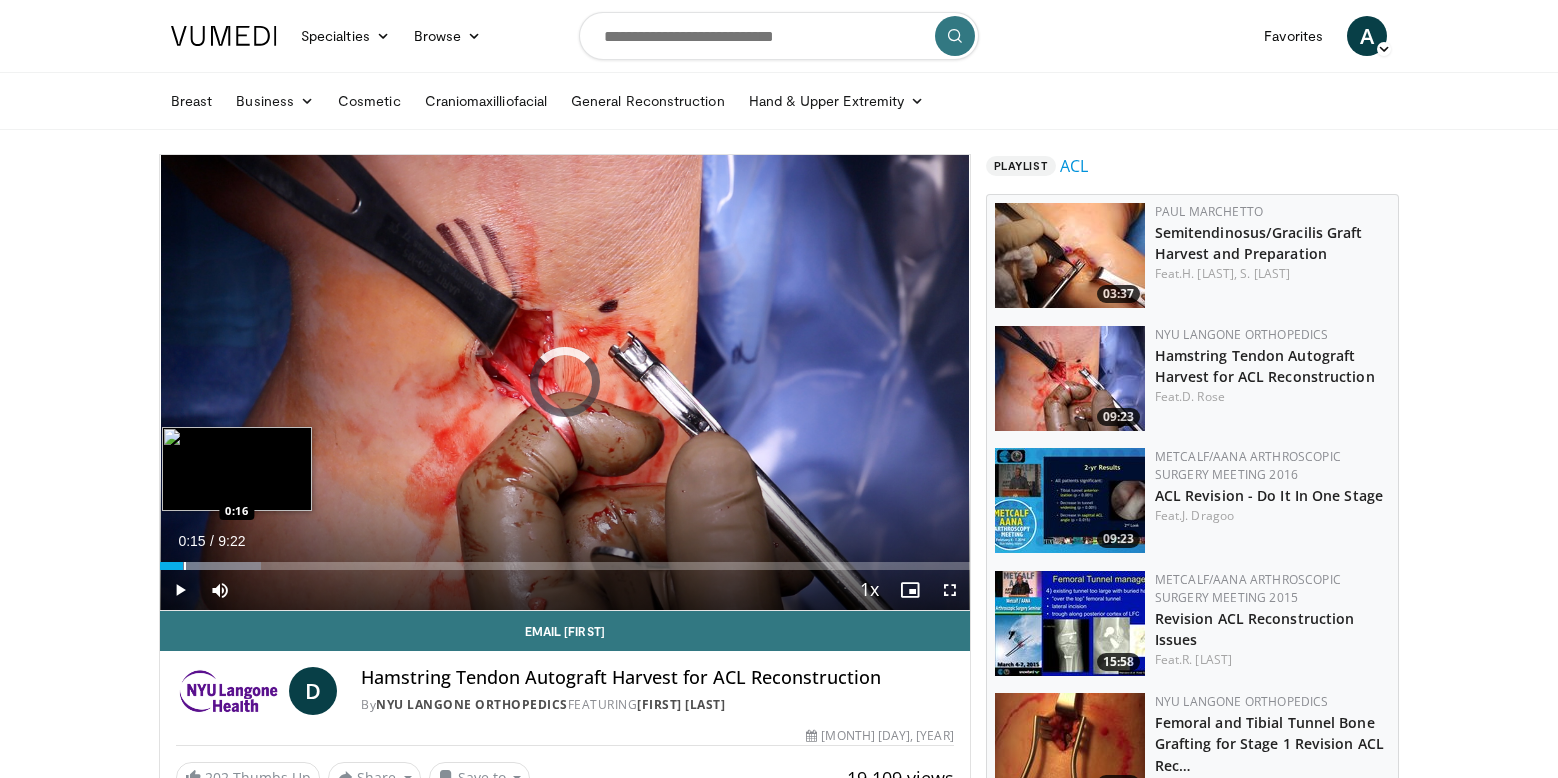 click on "Loaded :  12.45% 0:32 0:16" at bounding box center [565, 566] 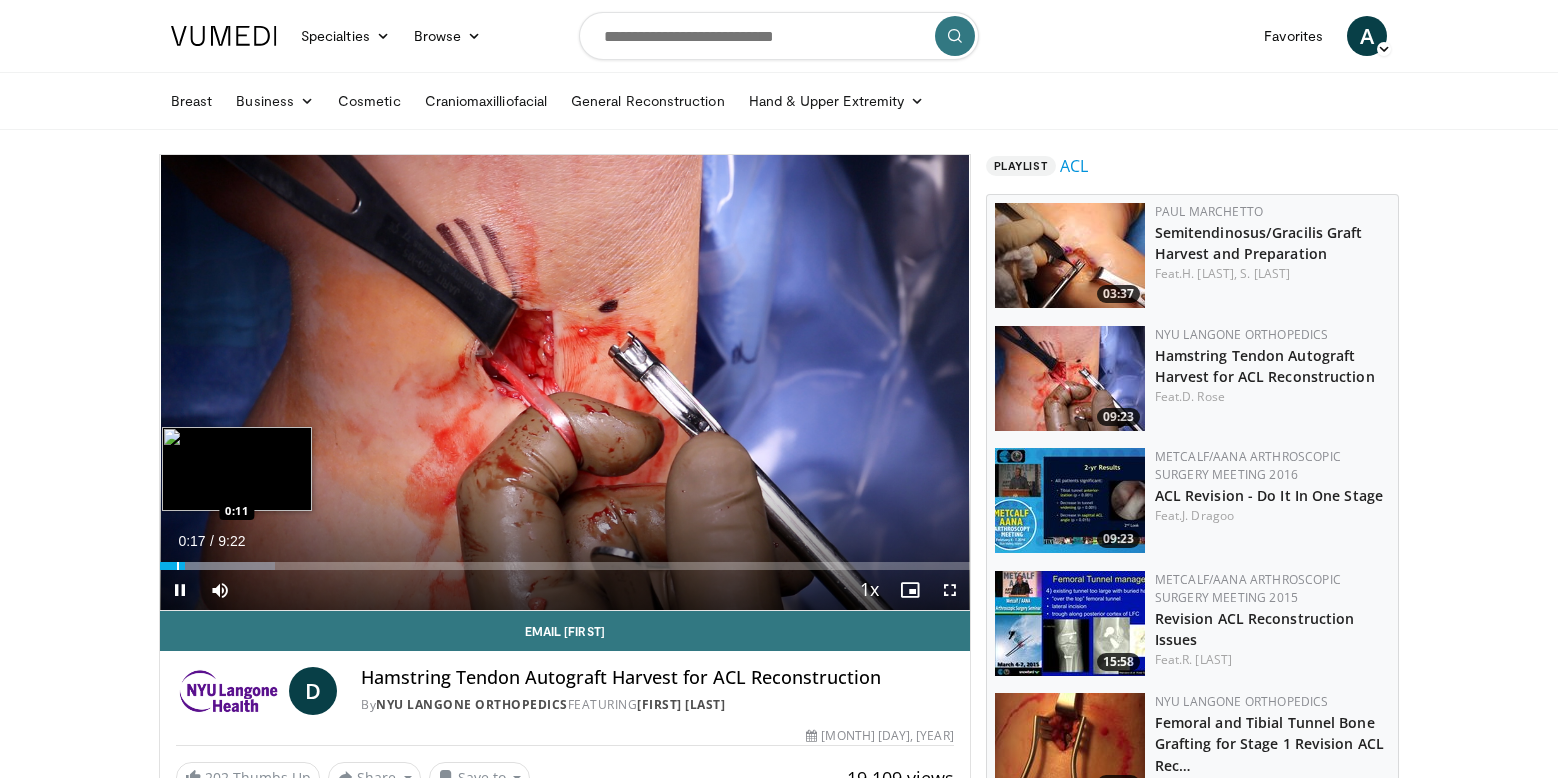 click on "0:17" at bounding box center [172, 566] 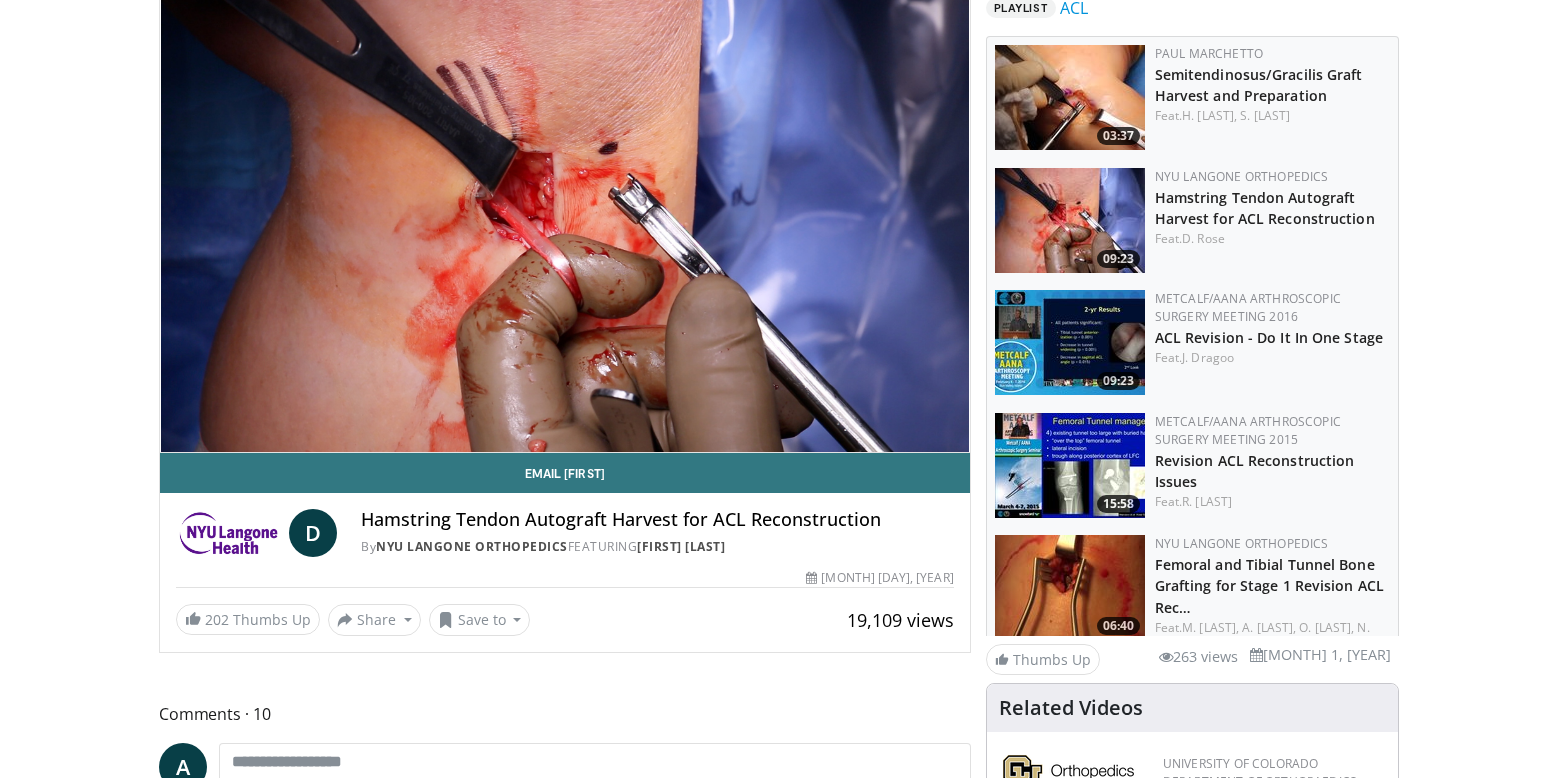 scroll, scrollTop: 147, scrollLeft: 0, axis: vertical 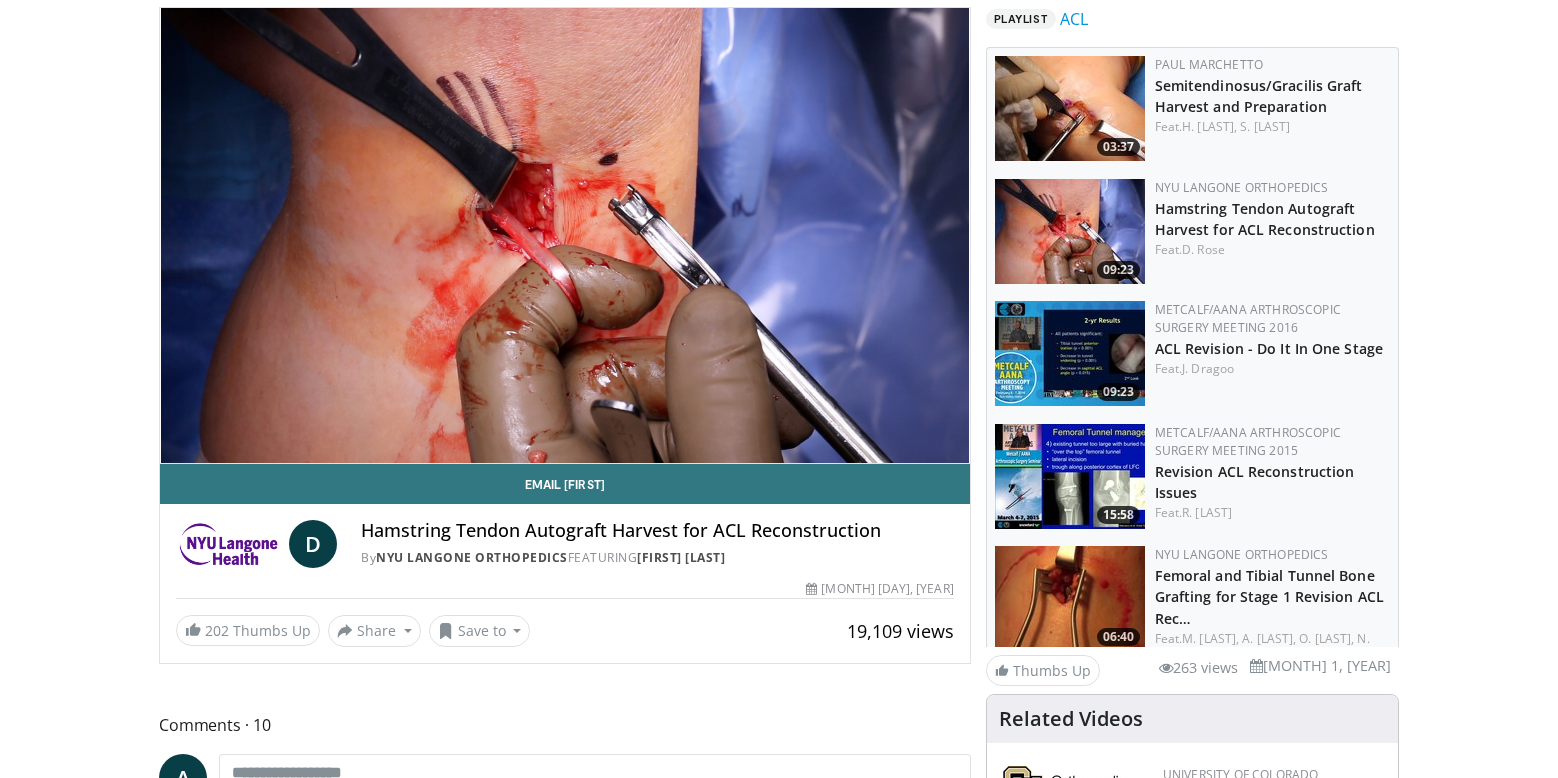 click at bounding box center (1070, 108) 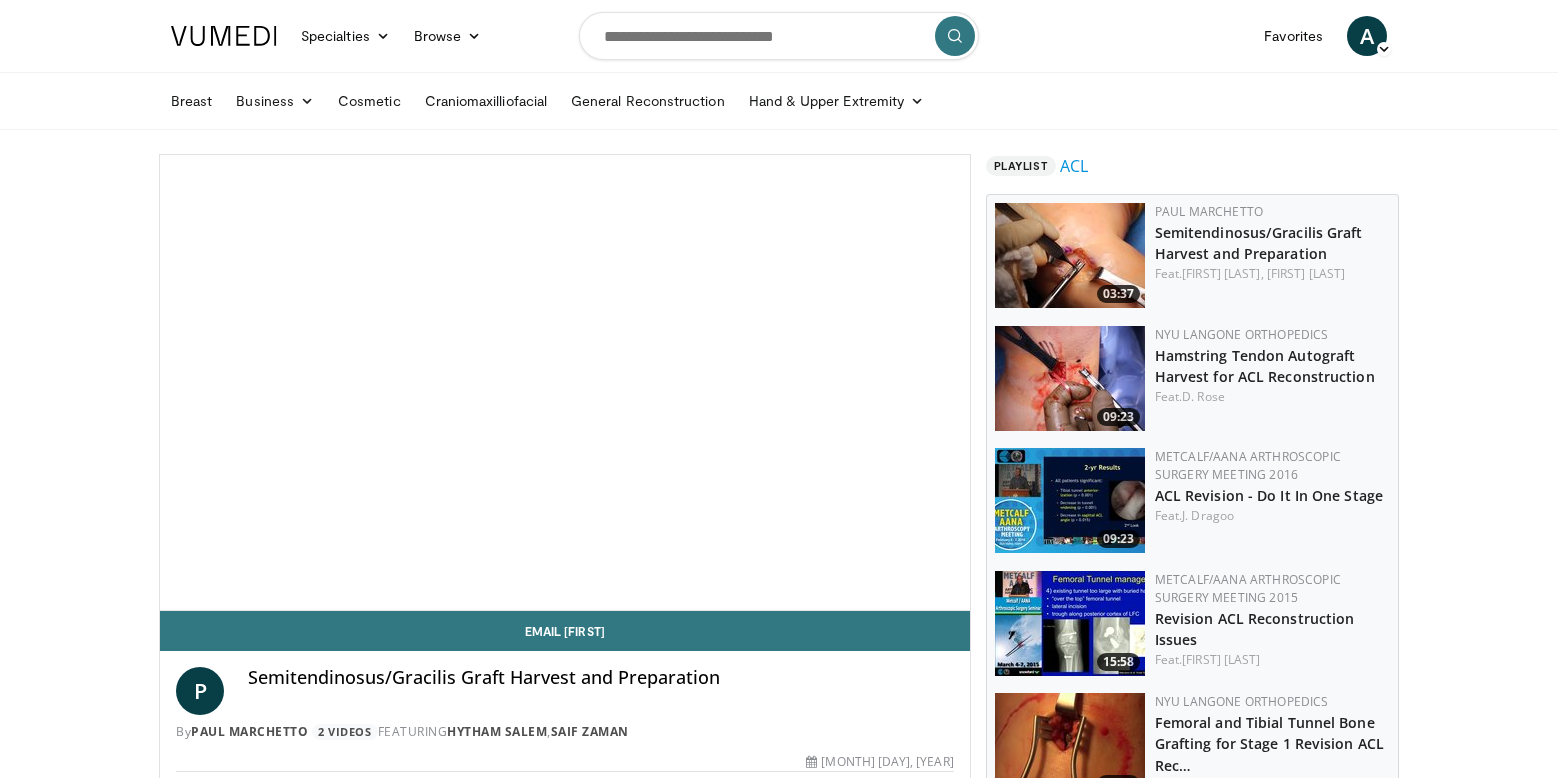 scroll, scrollTop: 0, scrollLeft: 0, axis: both 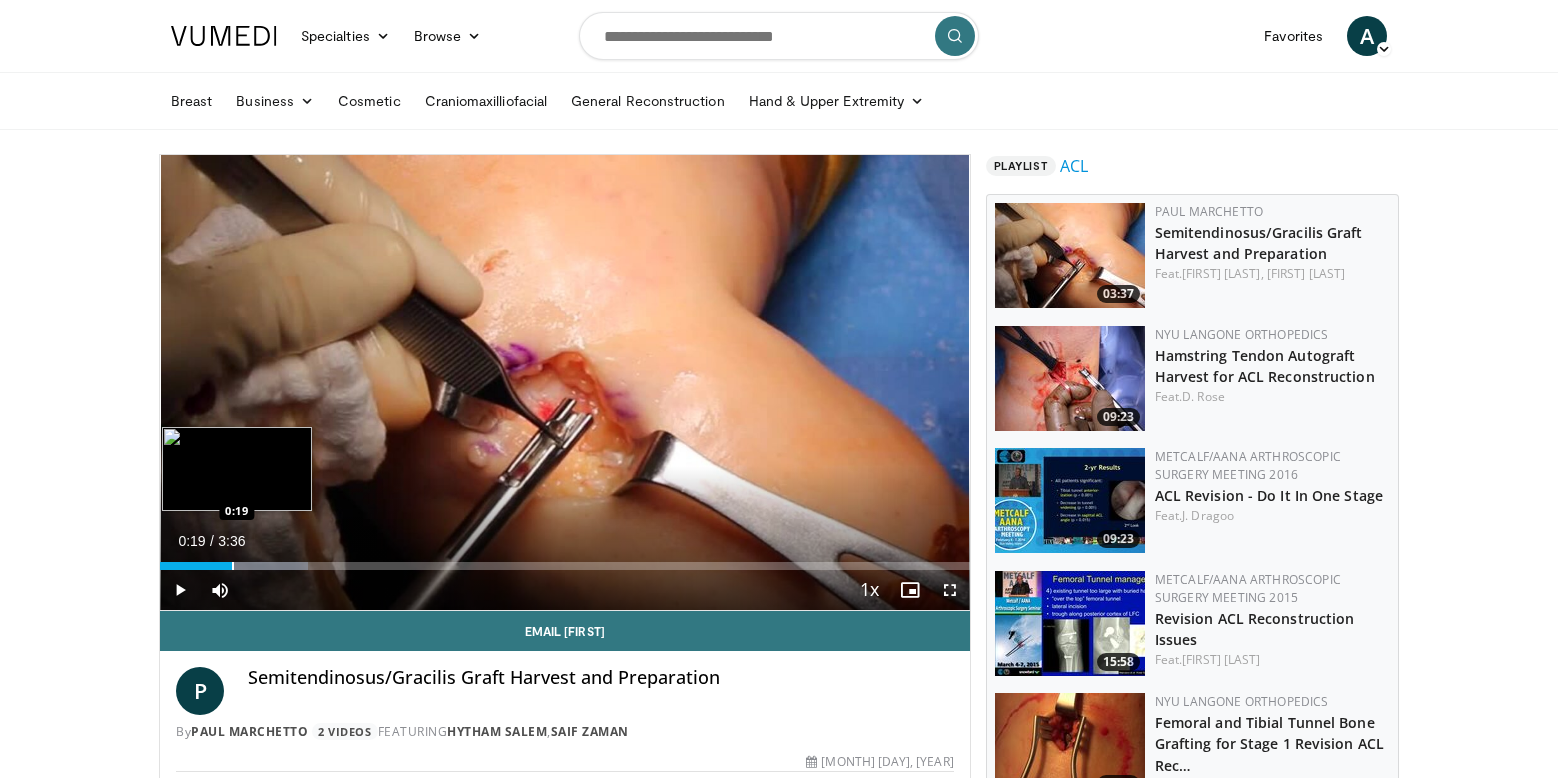 click at bounding box center (233, 566) 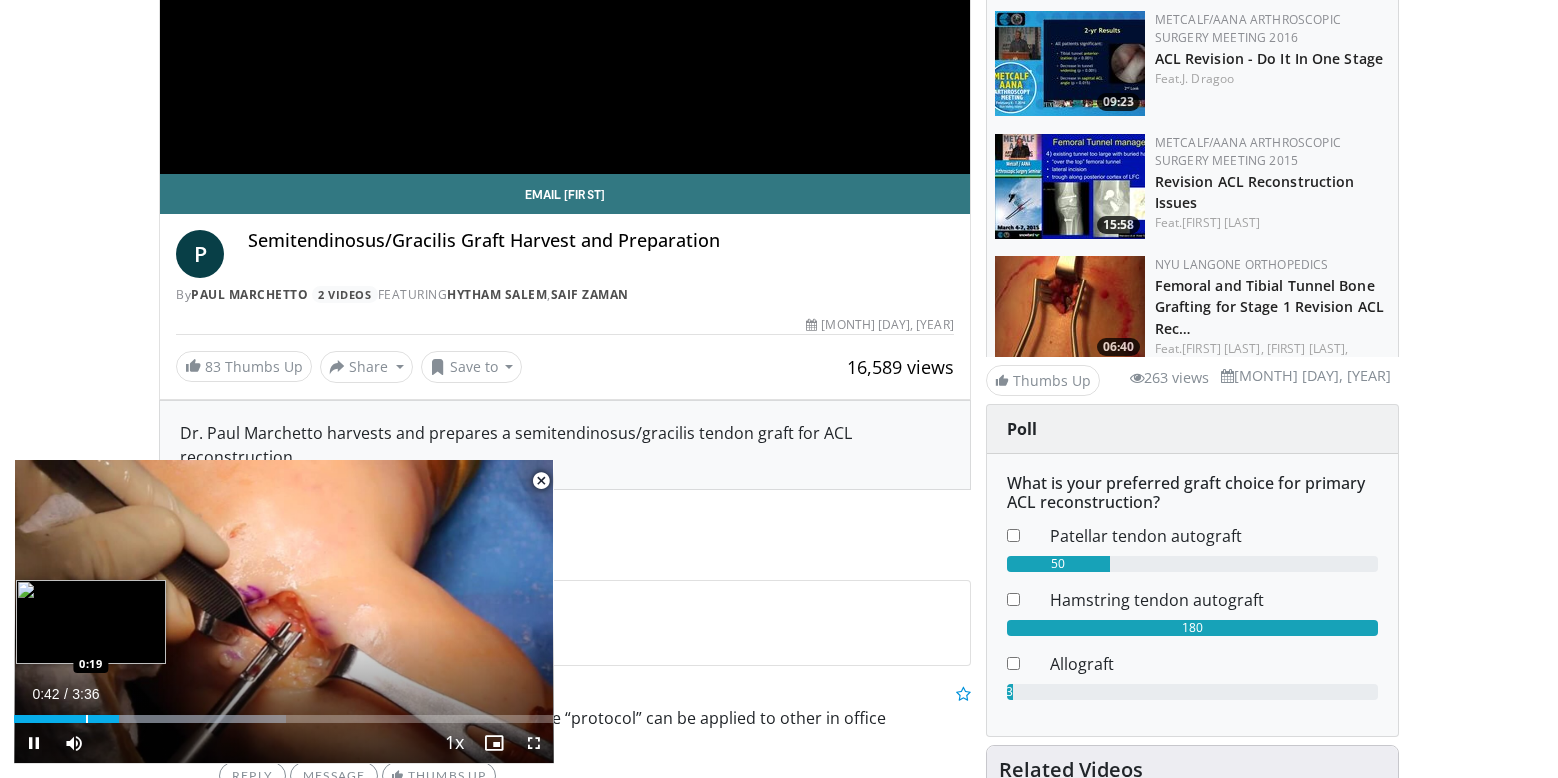 scroll, scrollTop: 0, scrollLeft: 0, axis: both 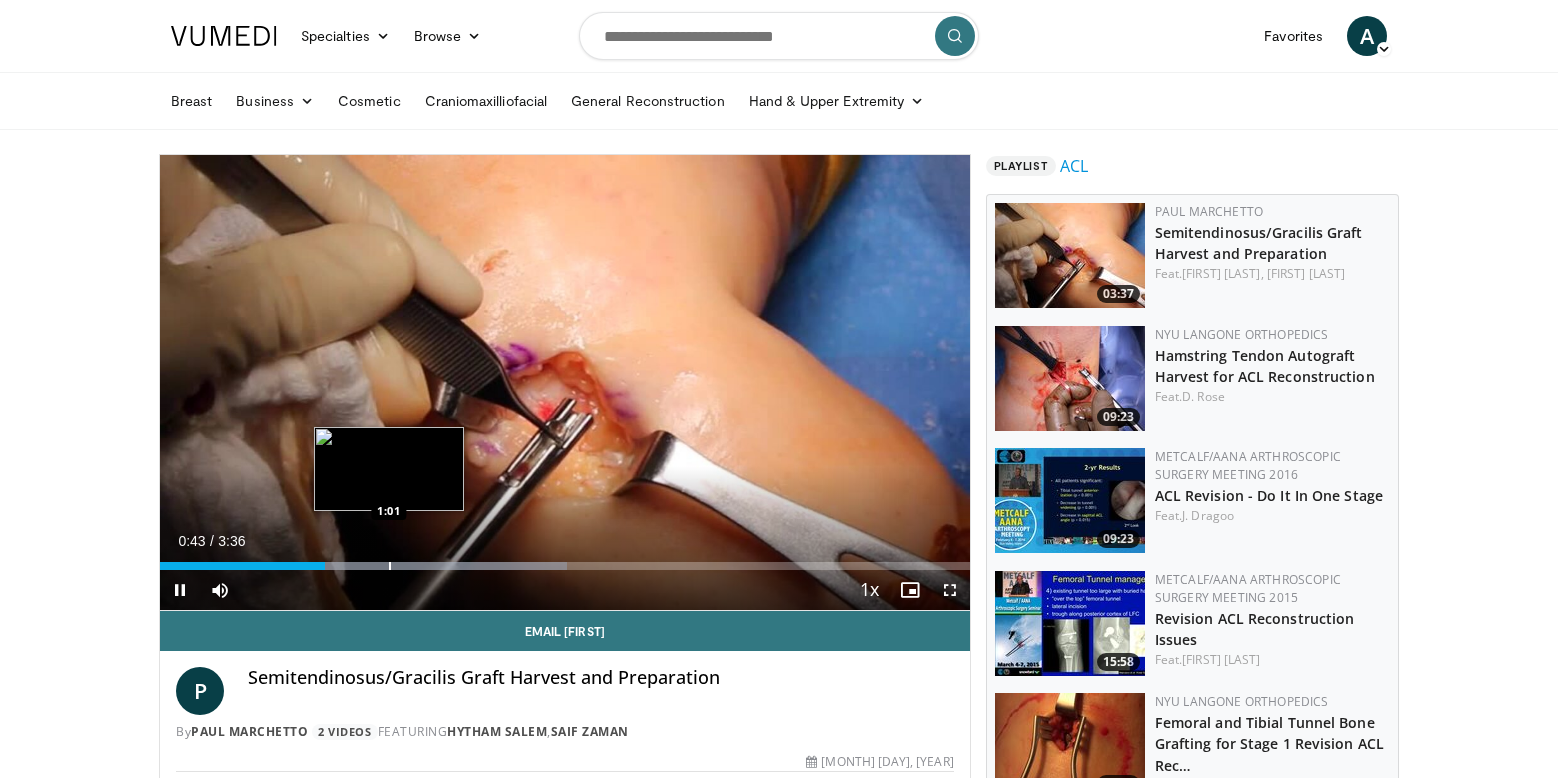 click at bounding box center (390, 566) 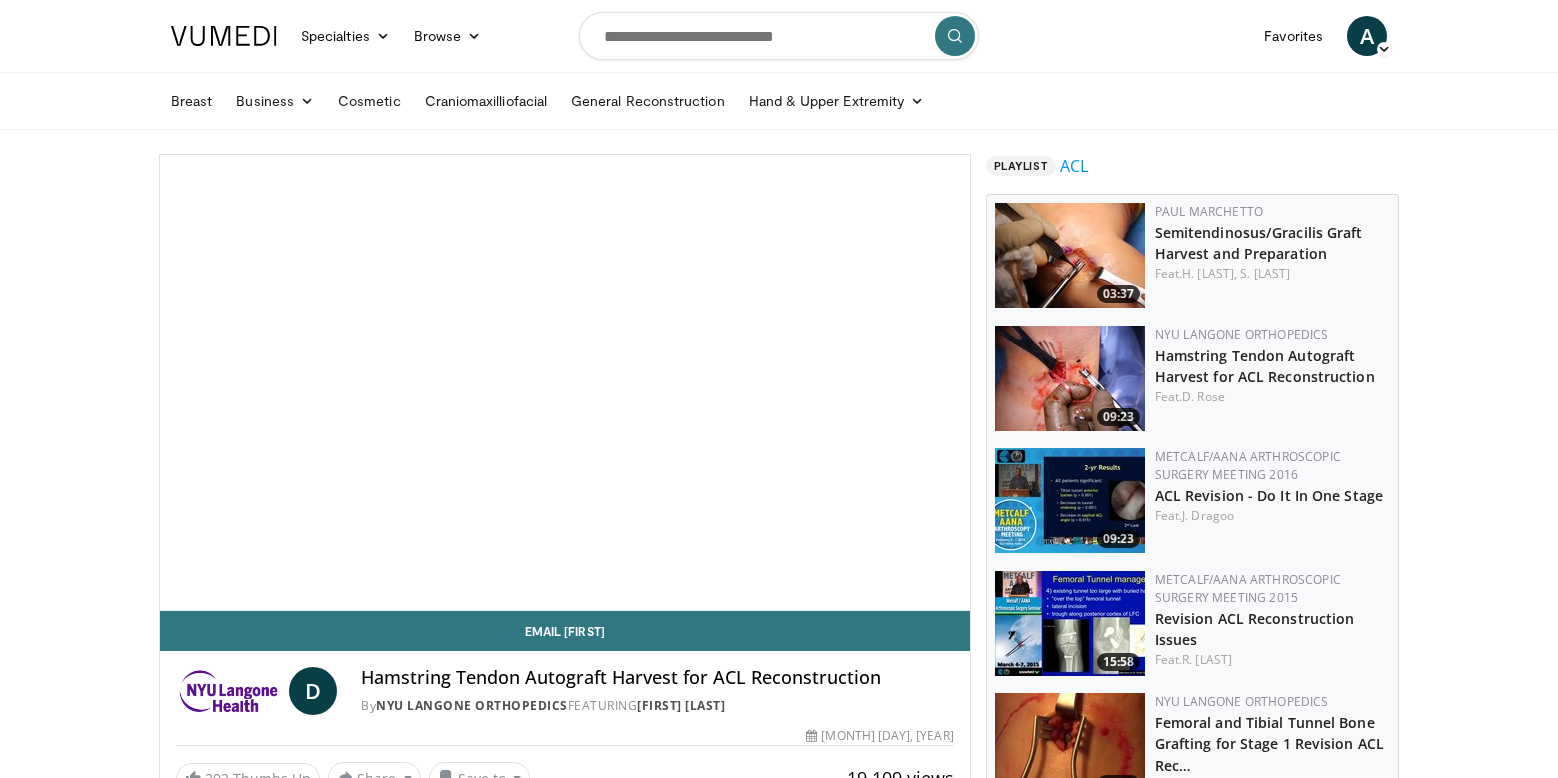 scroll, scrollTop: 527, scrollLeft: 0, axis: vertical 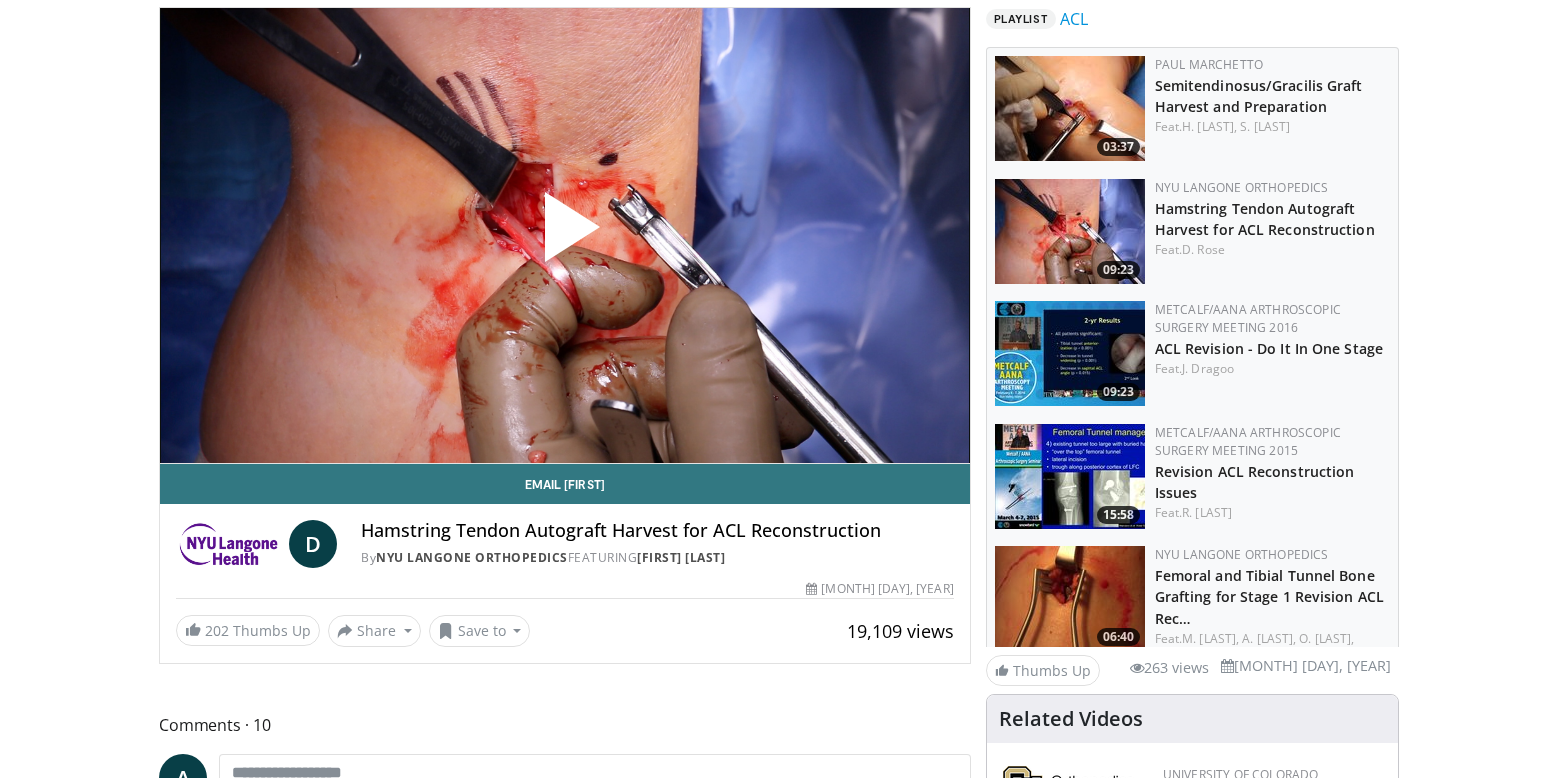 click at bounding box center (565, 235) 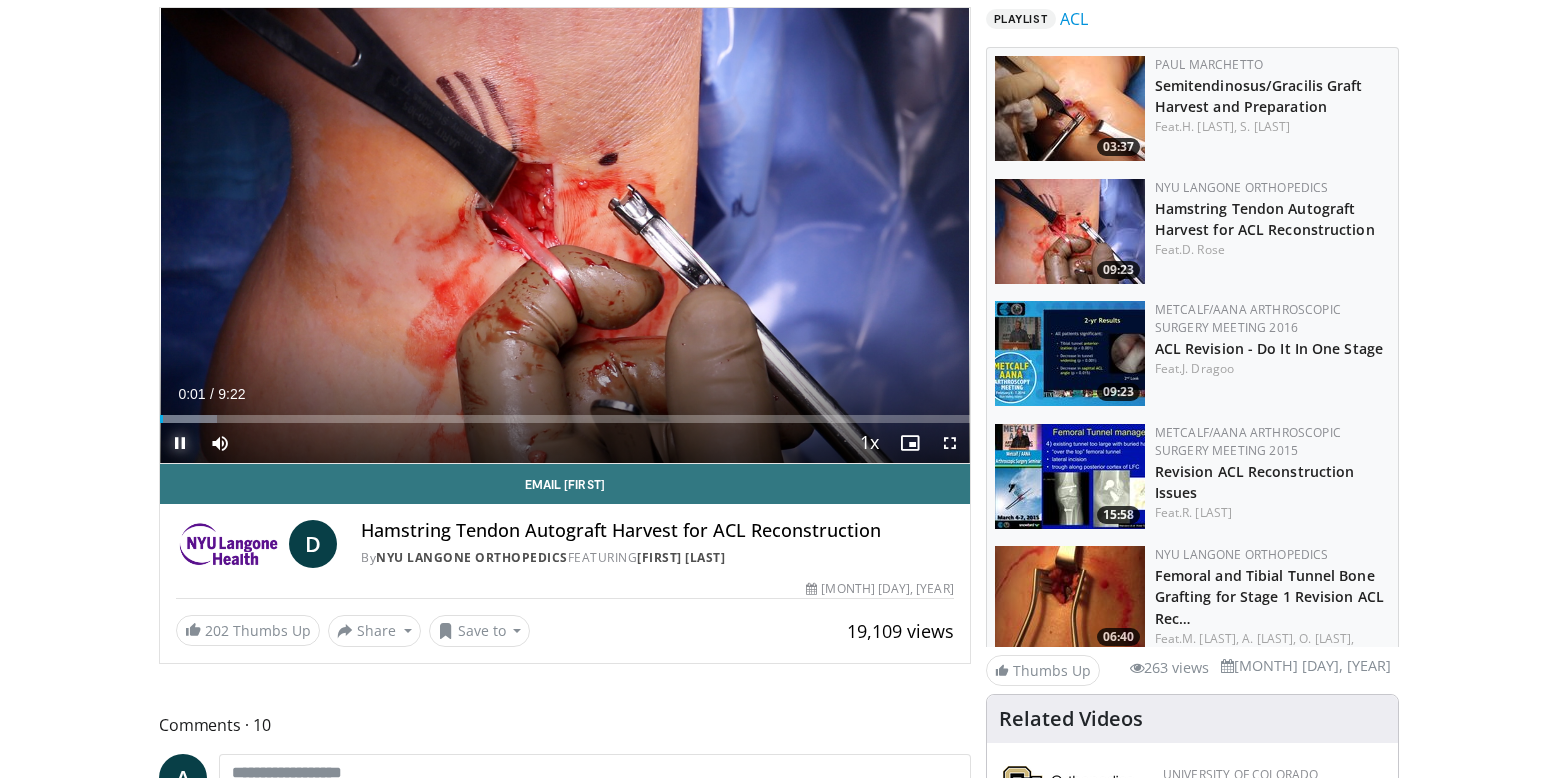 click at bounding box center [180, 443] 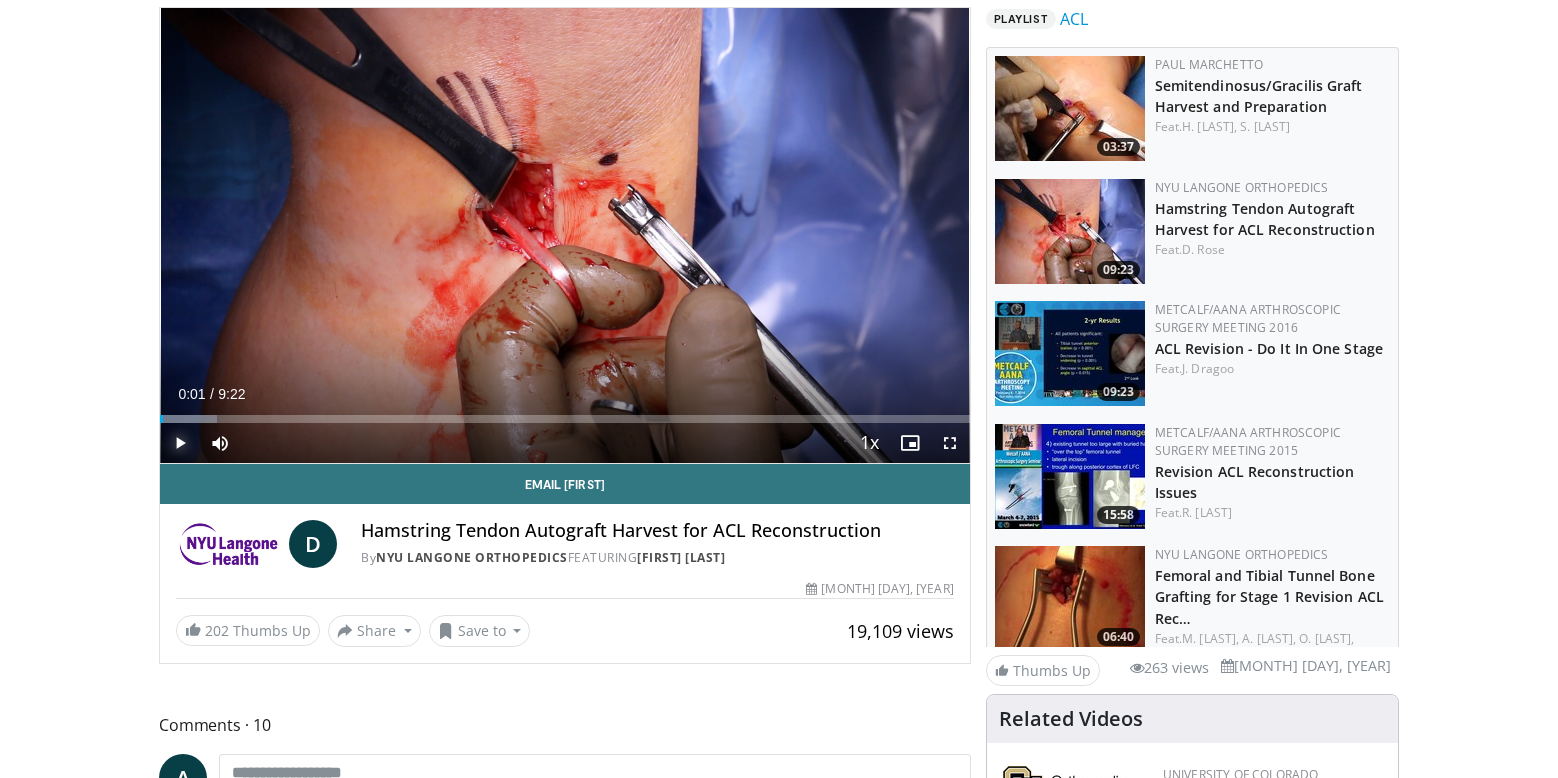 click at bounding box center [180, 443] 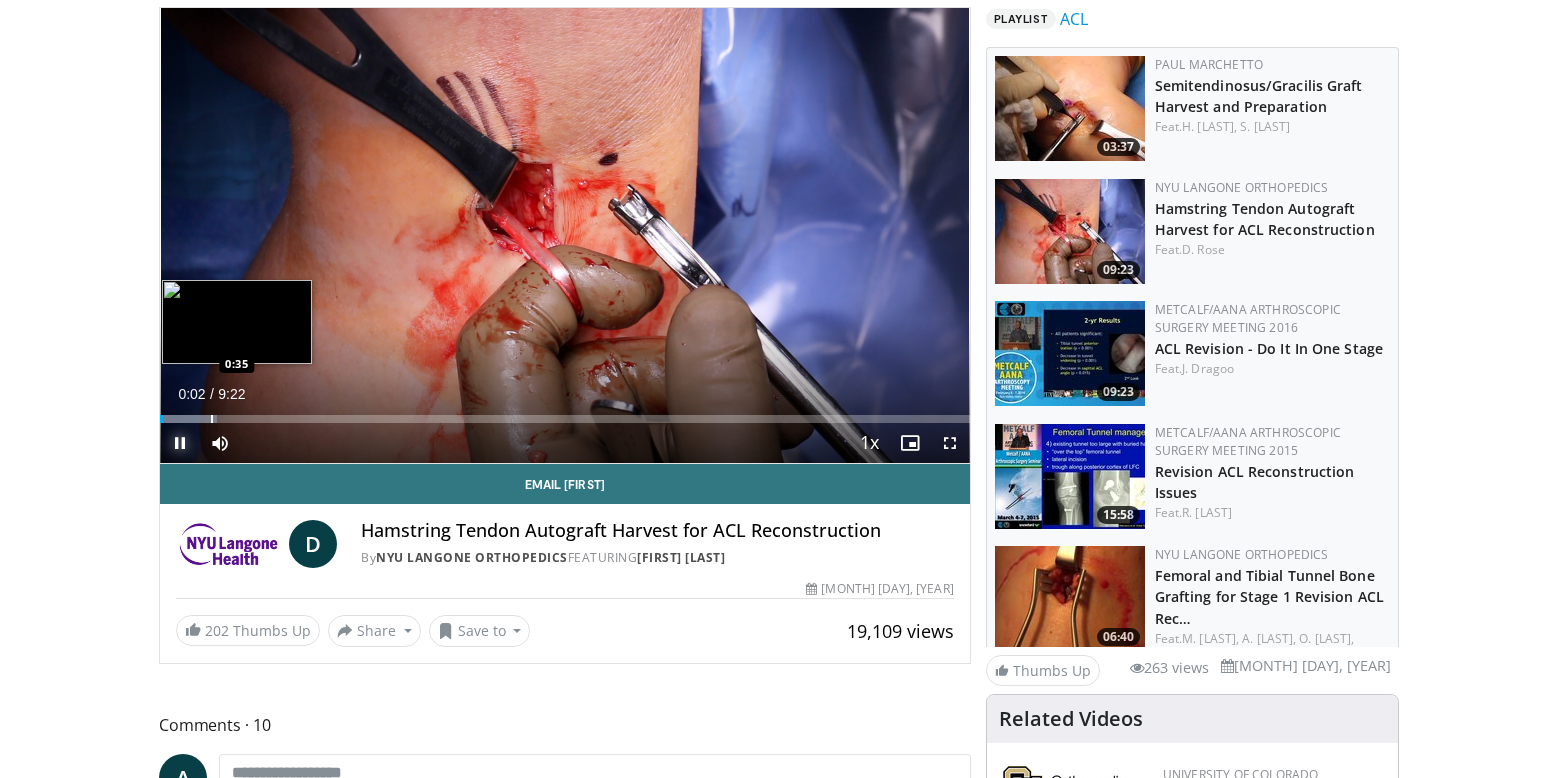 click on "Loaded :  7.04% 0:02 0:35" at bounding box center [565, 413] 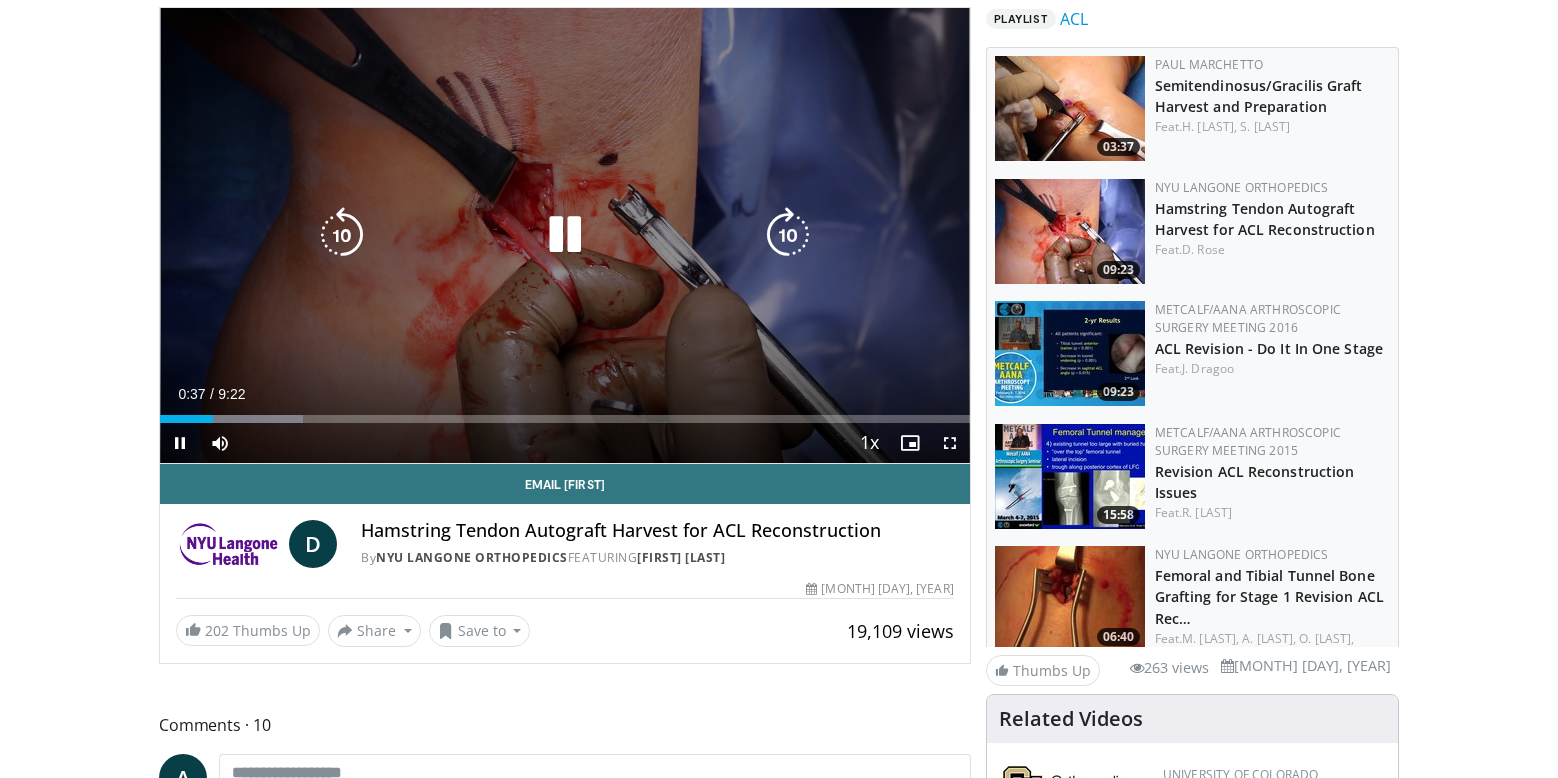 click on "**********" at bounding box center (565, 236) 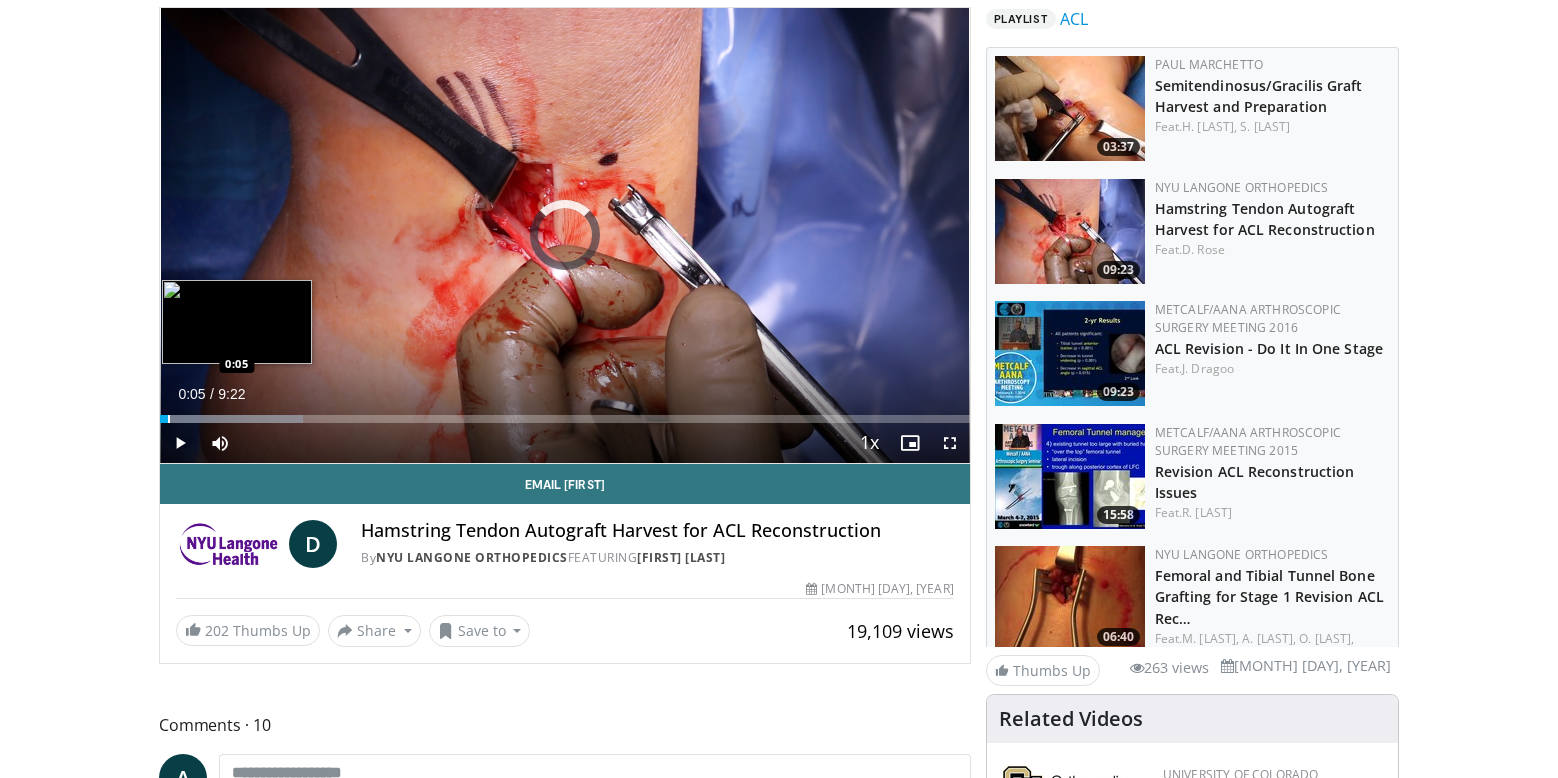 click at bounding box center [169, 419] 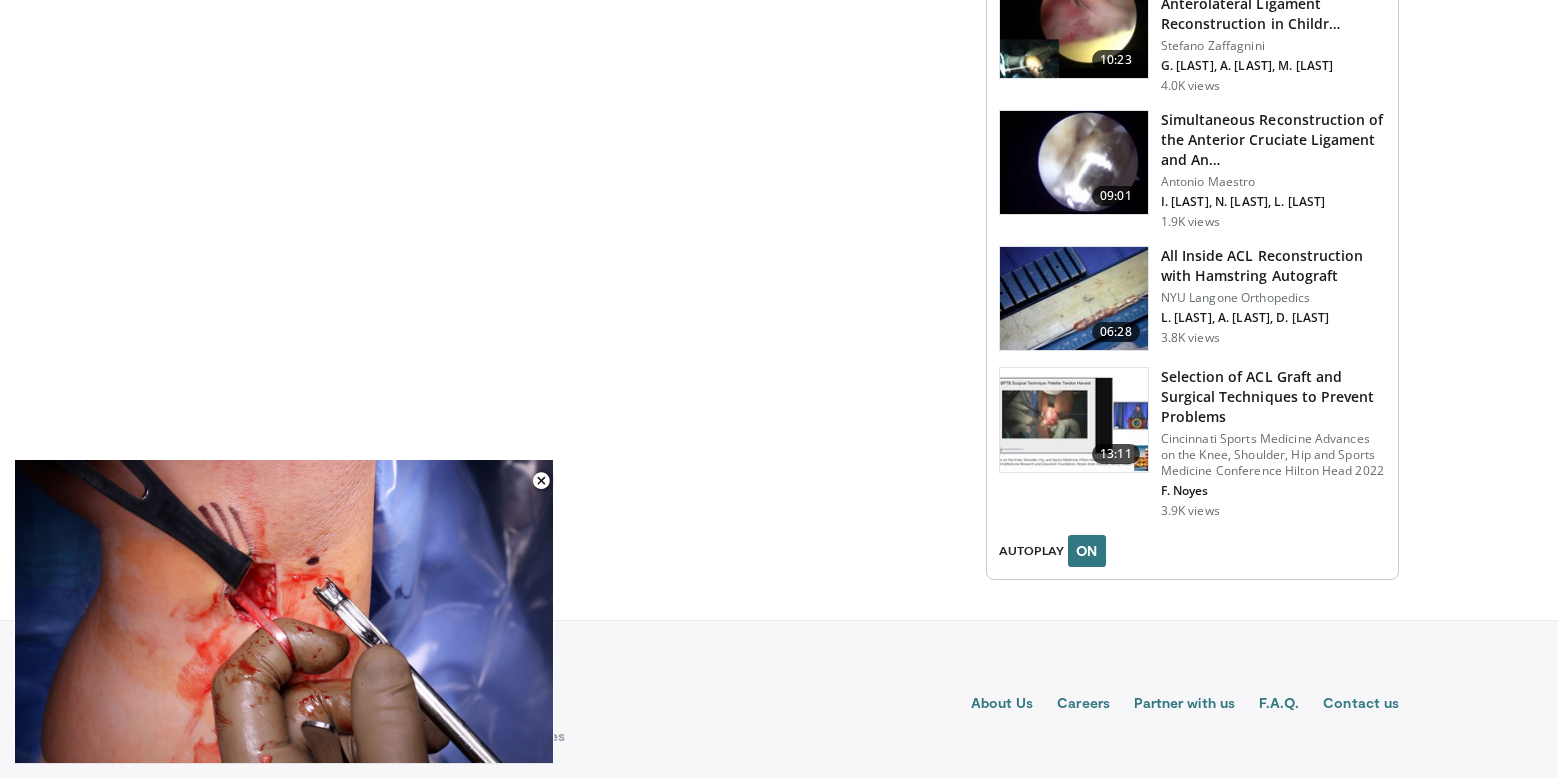 scroll, scrollTop: 3037, scrollLeft: 0, axis: vertical 